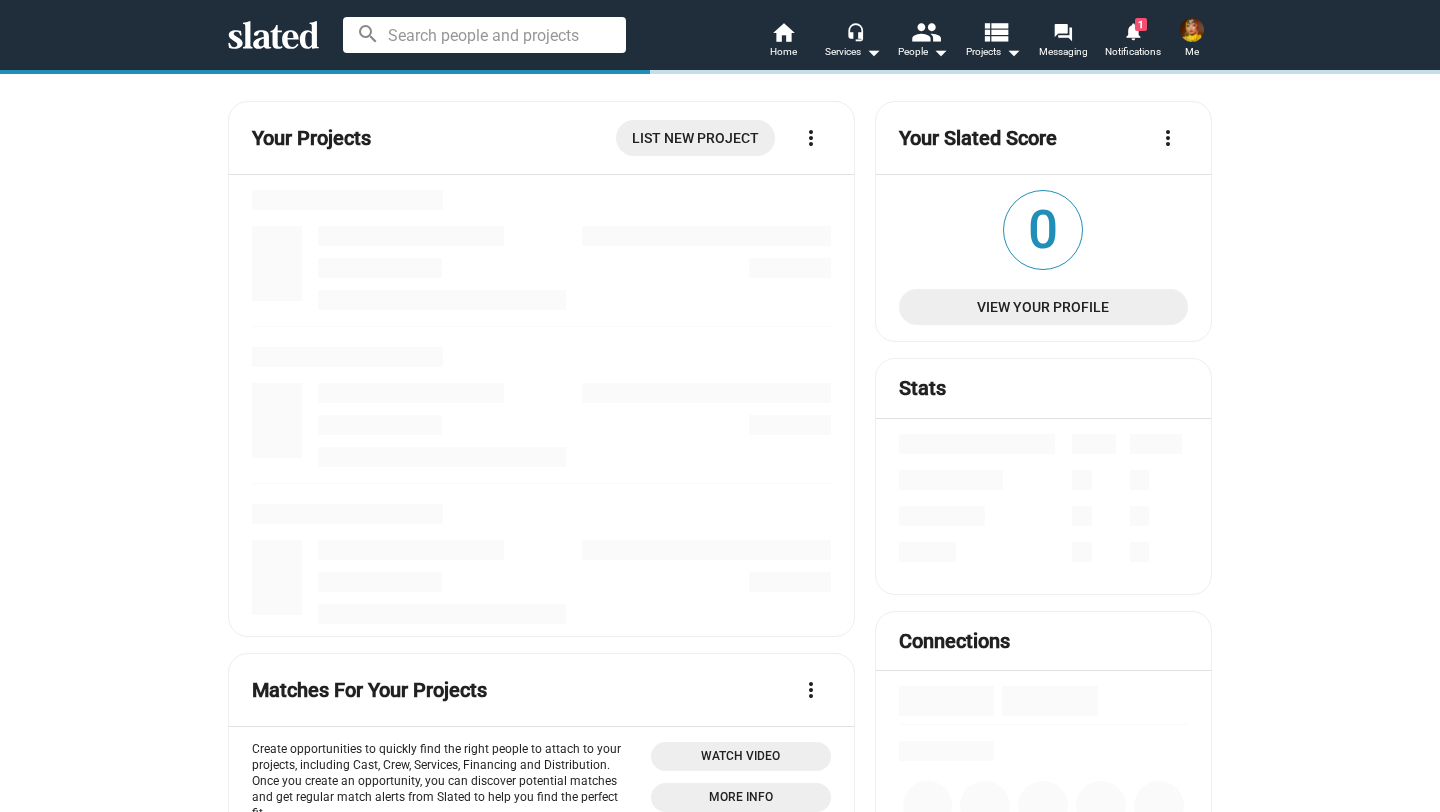 scroll, scrollTop: 0, scrollLeft: 0, axis: both 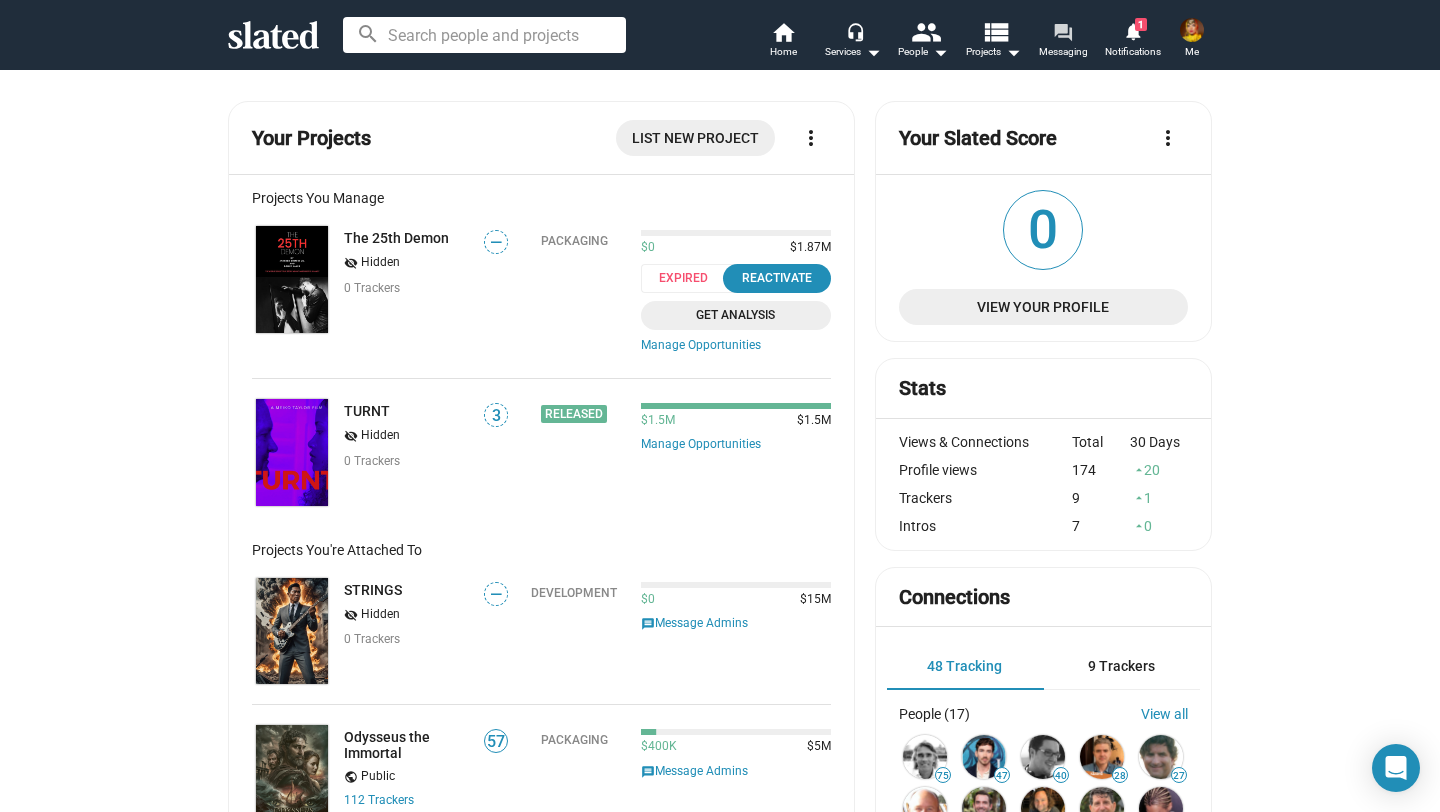 click on "forum" at bounding box center [1062, 31] 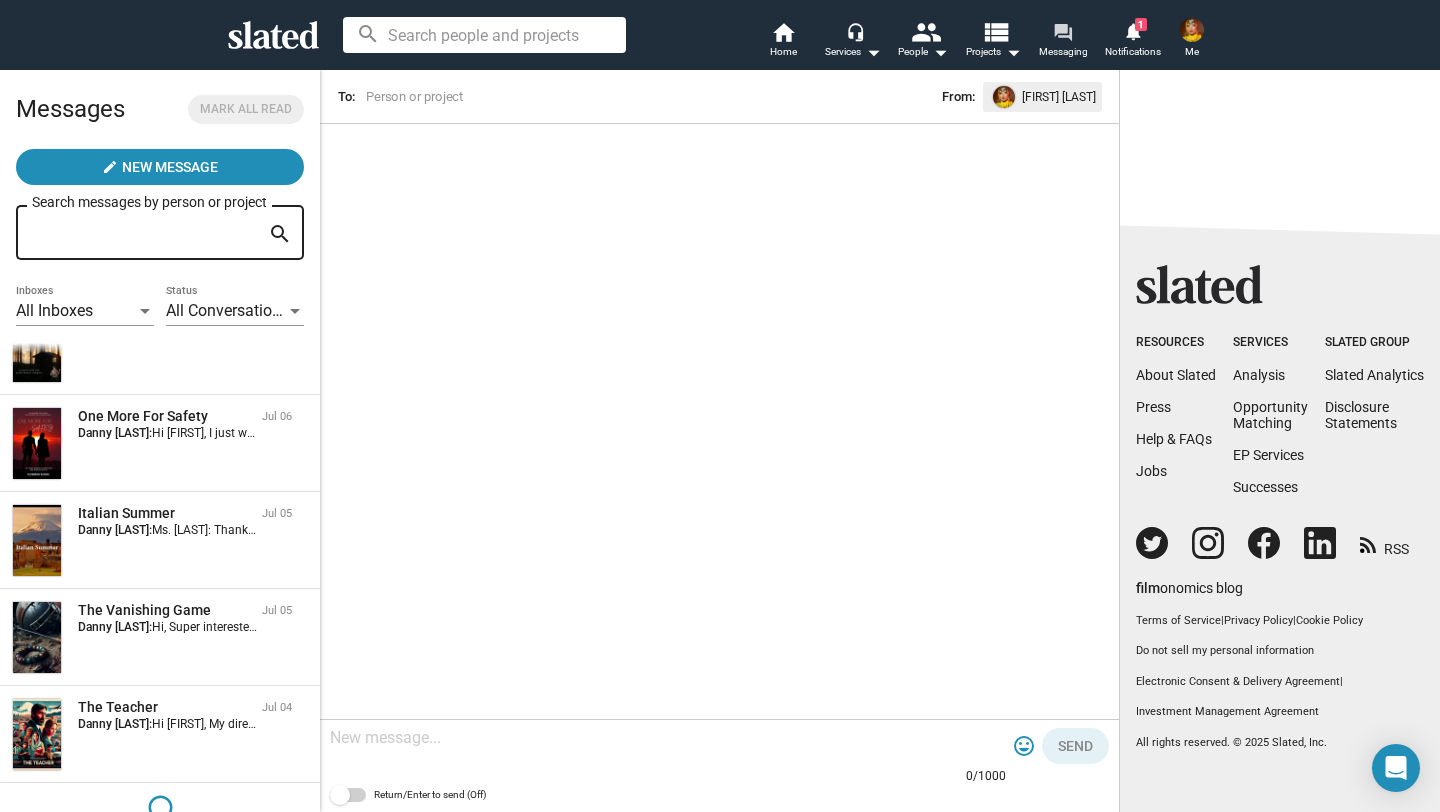 scroll, scrollTop: 2479, scrollLeft: 0, axis: vertical 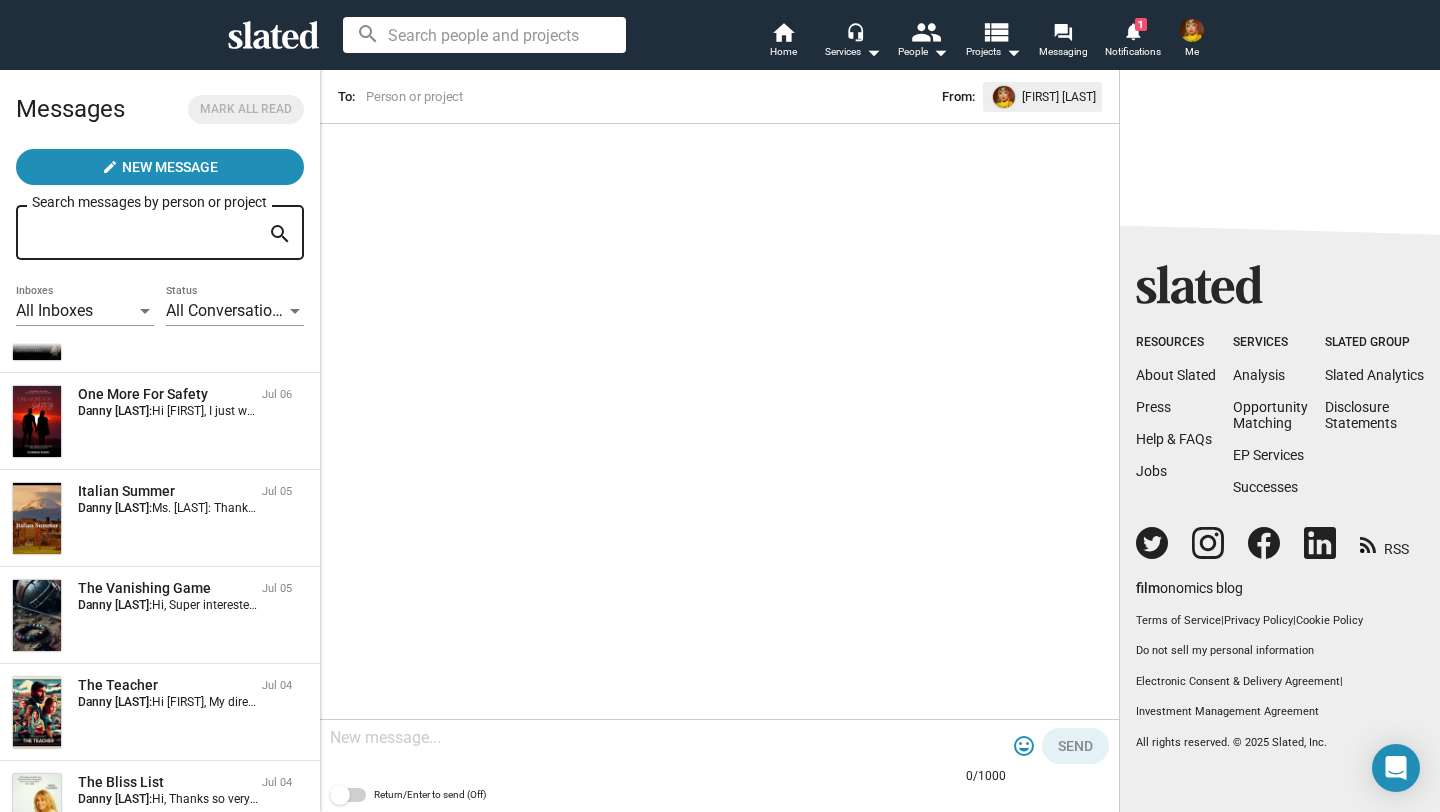 click on "Search messages by person or project" at bounding box center (146, 233) 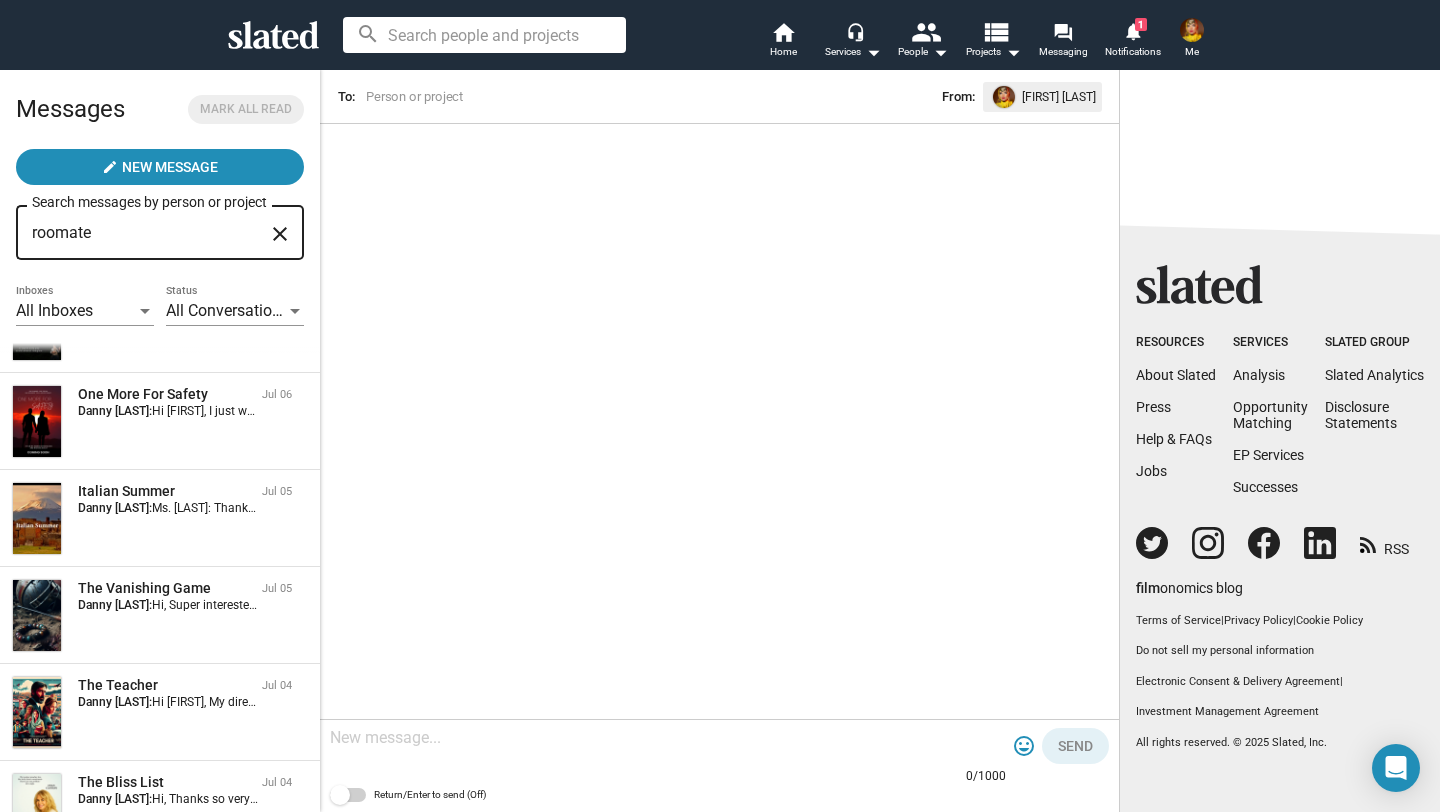 scroll, scrollTop: 0, scrollLeft: 0, axis: both 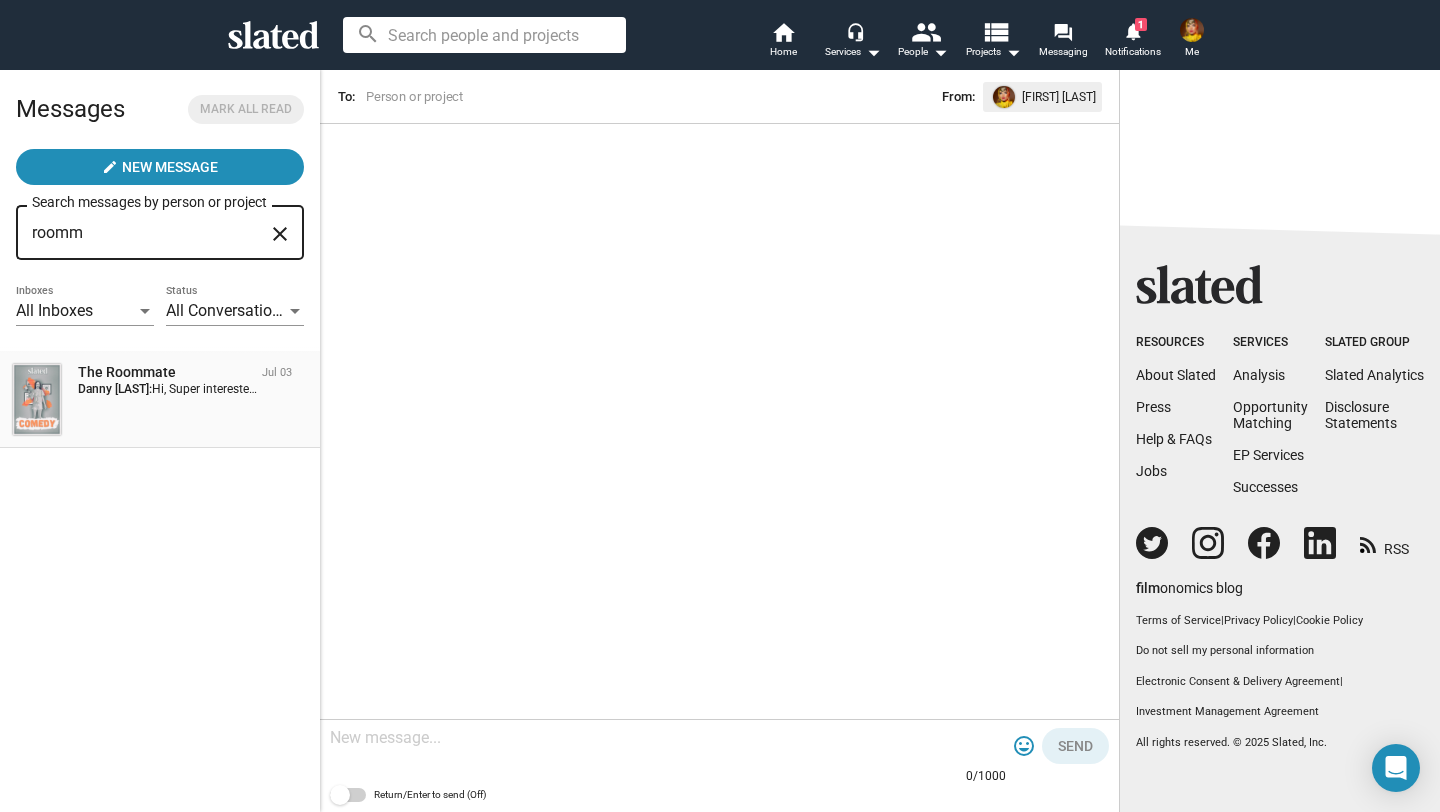 type on "roomm" 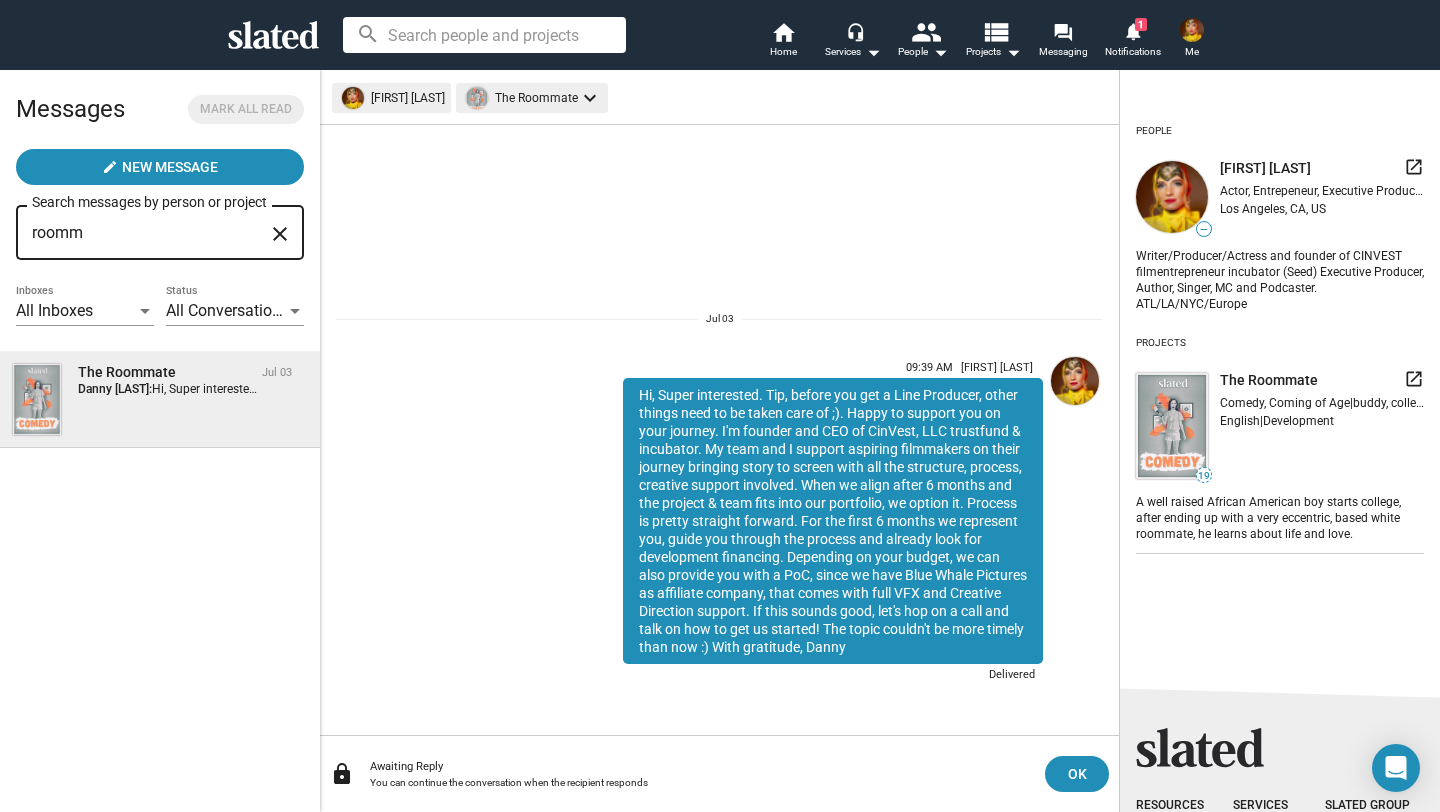 click at bounding box center [37, 399] 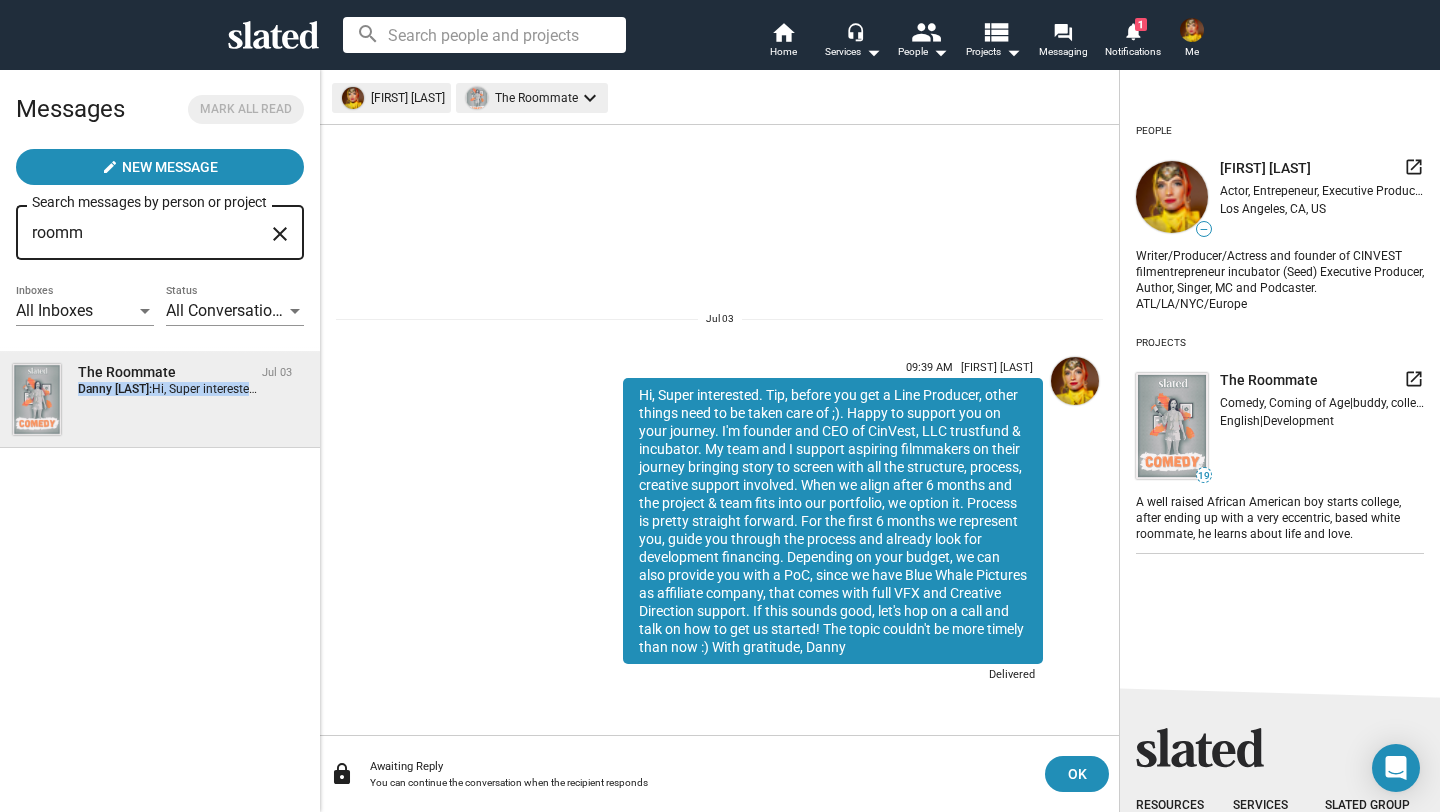 click on "The Roommate Jul 03 [FIRST] [LAST]:  Hi, Super interested.  Tip, before you get a Line Producer, other things need to be taken care of ;).  Happy to support you on your journey.  I'm founder and CEO of CinVest, LLC trustfund & incubator. My team and I support aspiring filmmakers on their journey bringing story to screen with all the structure, process, creative support involved. When we align after 6 months and the project & team fits into our portfolio, we option it. Process is pretty straight forward. For the first 6 months we represent you, guide you through the process and already look for development financing. Depending on your budget, we can also provide you with a PoC, since we have Blue Whale Pictures as affiliate company, that comes with full VFX and Creative Direction support. If this sounds good, let's hop on a call and talk on how to get us started!  The topic couldn't be more timely than now :)  With gratitude, [FIRST]" at bounding box center (160, 399) 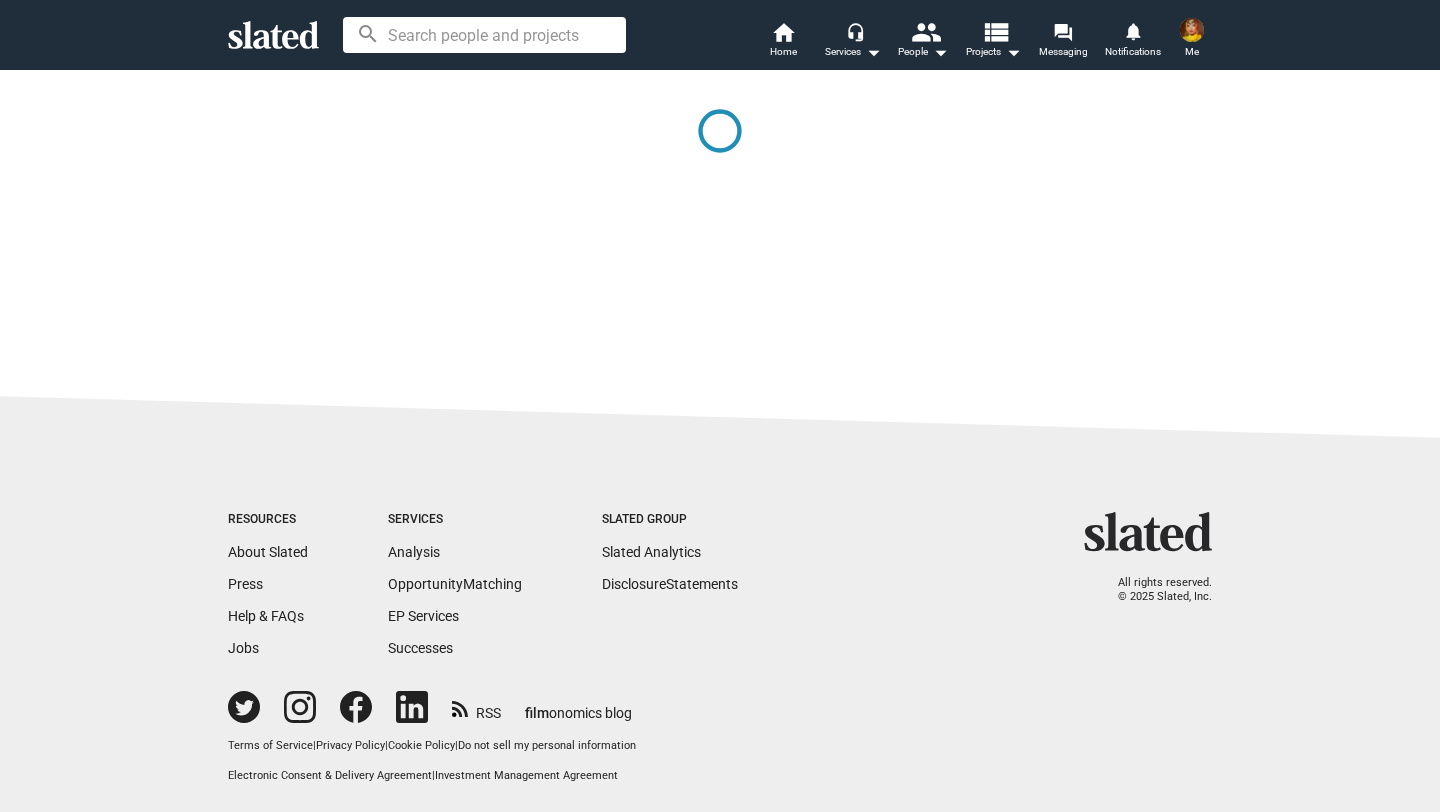 scroll, scrollTop: 0, scrollLeft: 0, axis: both 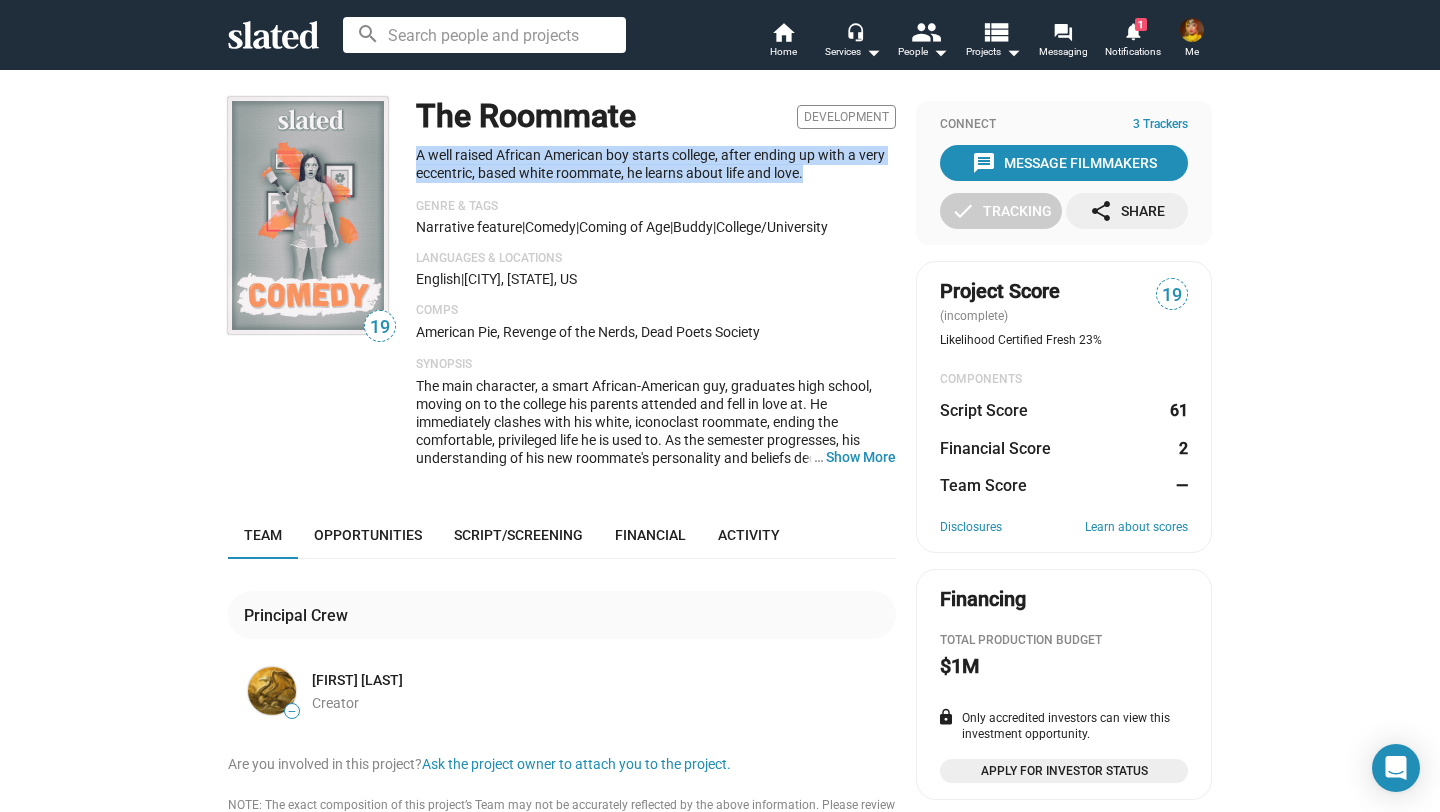 drag, startPoint x: 416, startPoint y: 156, endPoint x: 795, endPoint y: 179, distance: 379.69724 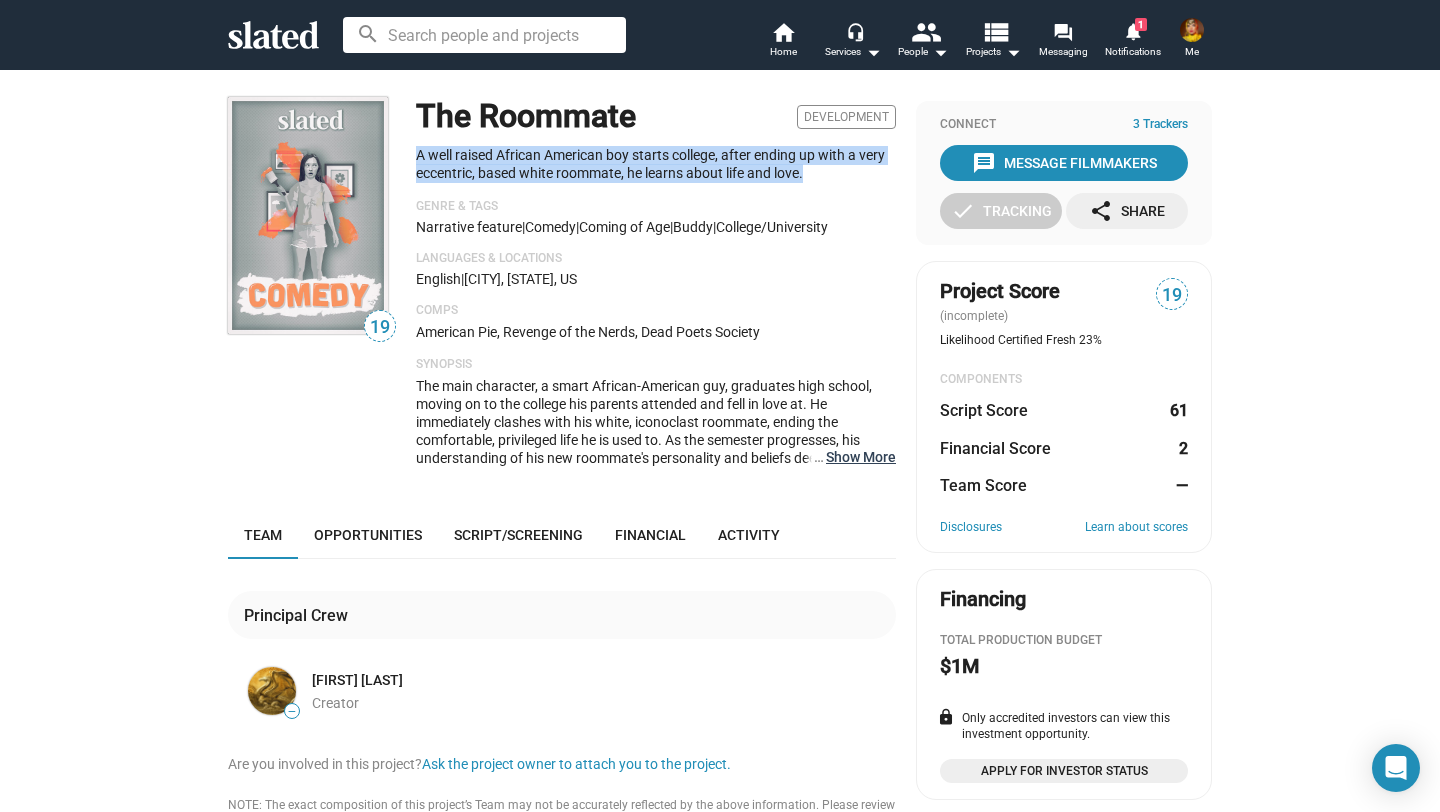 click on "… Show More" 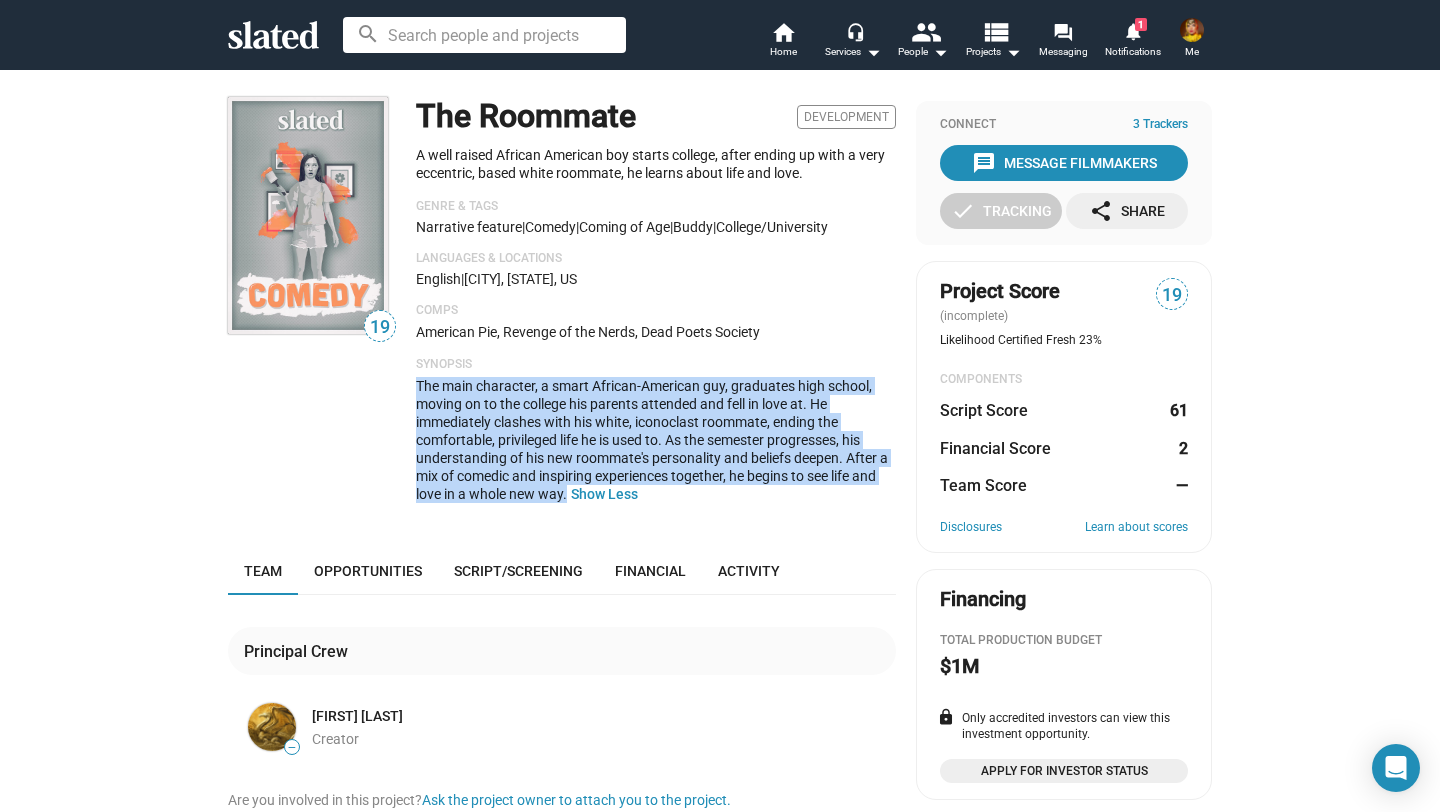 drag, startPoint x: 418, startPoint y: 386, endPoint x: 566, endPoint y: 494, distance: 183.21571 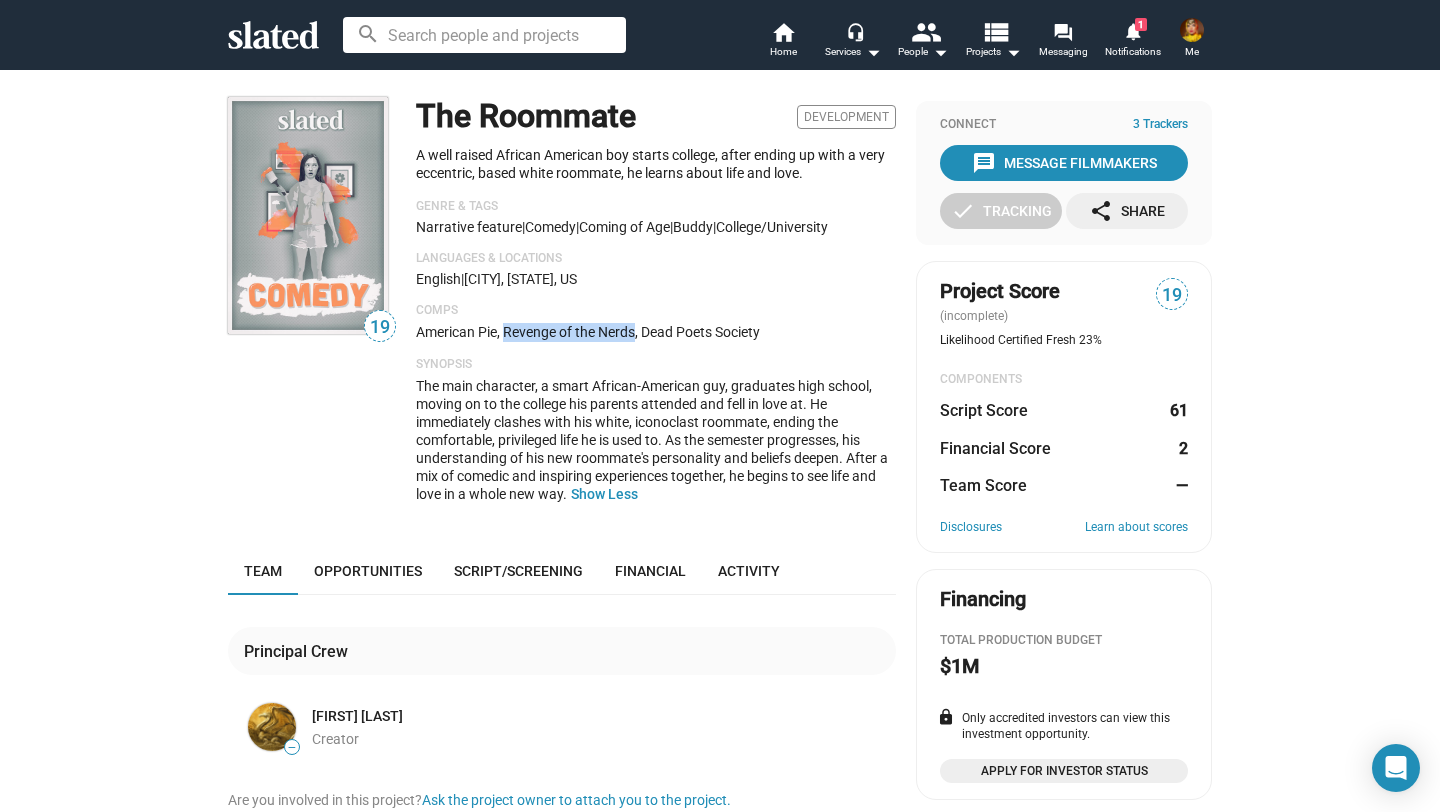 drag, startPoint x: 503, startPoint y: 333, endPoint x: 638, endPoint y: 329, distance: 135.05925 